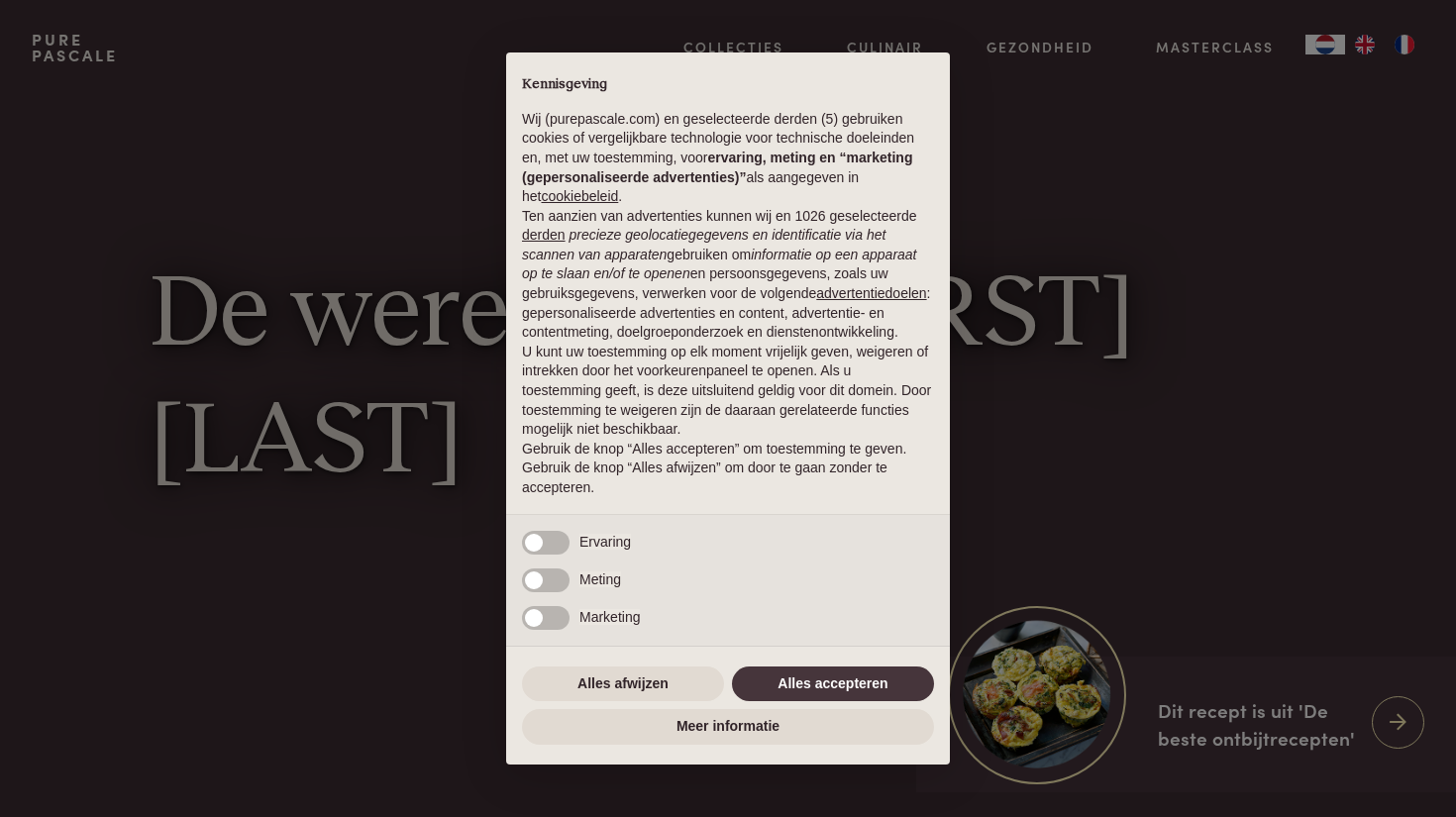 scroll, scrollTop: 0, scrollLeft: 0, axis: both 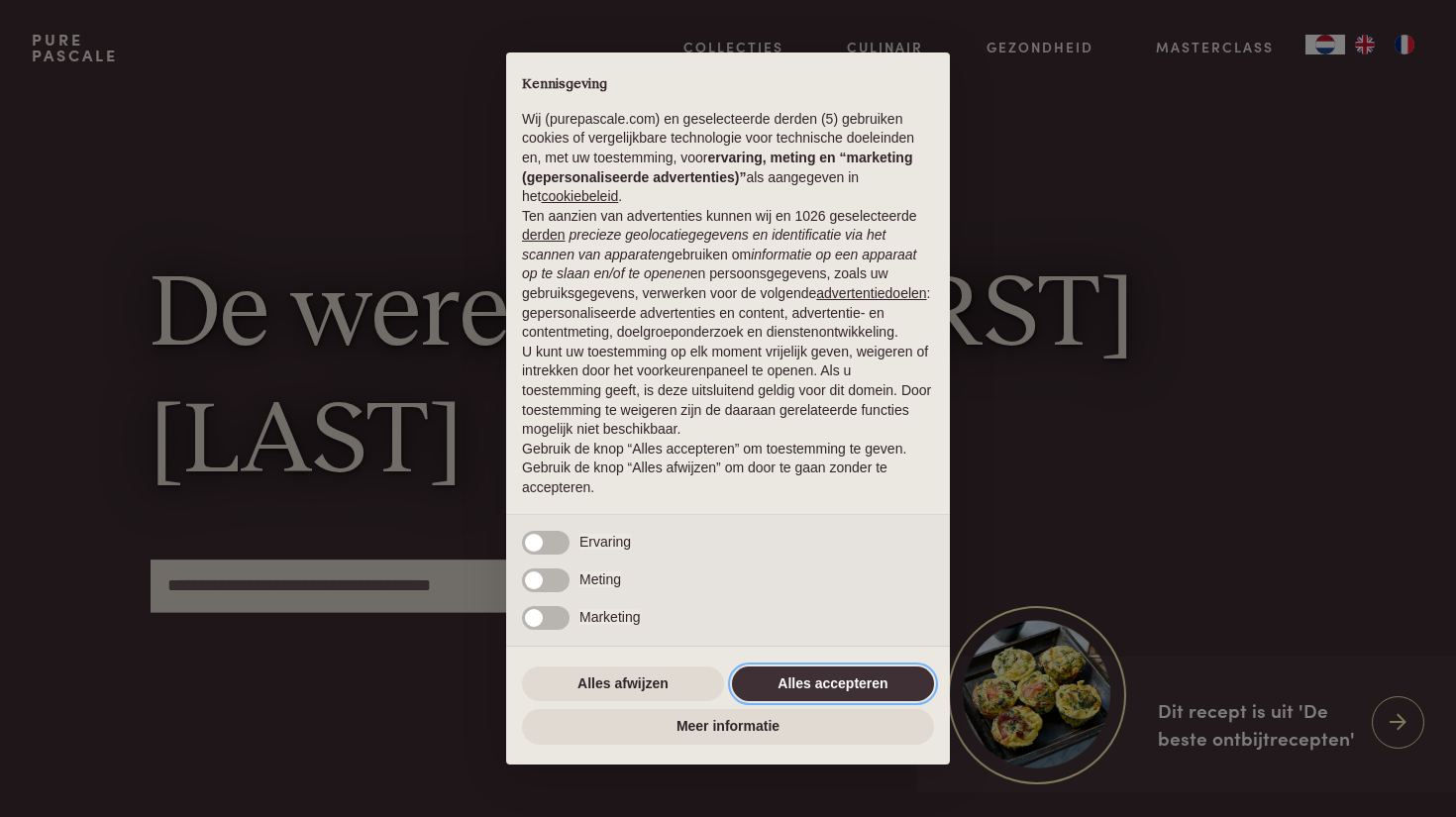 click on "Alles accepteren" at bounding box center [833, 684] 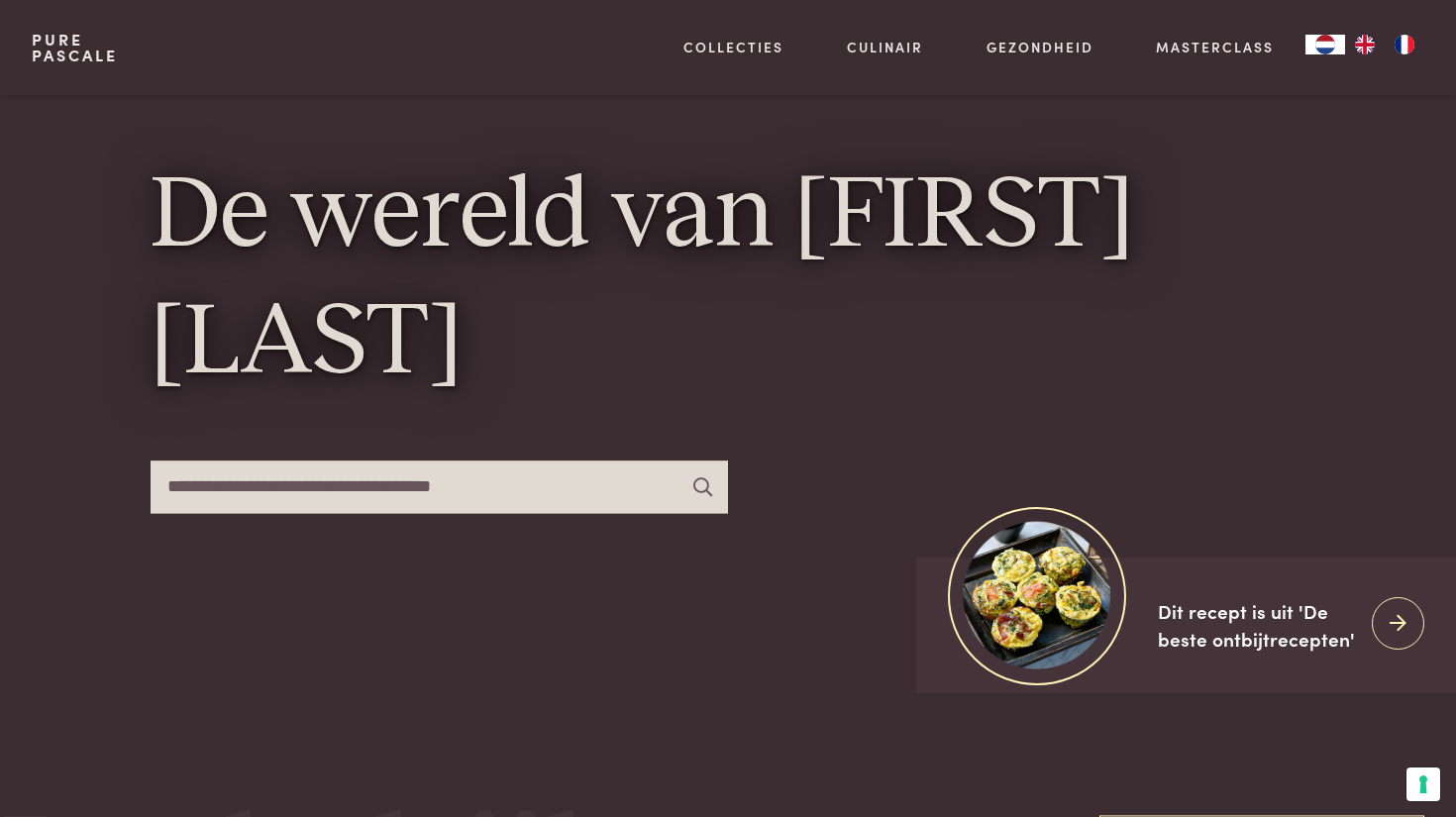scroll, scrollTop: 172, scrollLeft: 0, axis: vertical 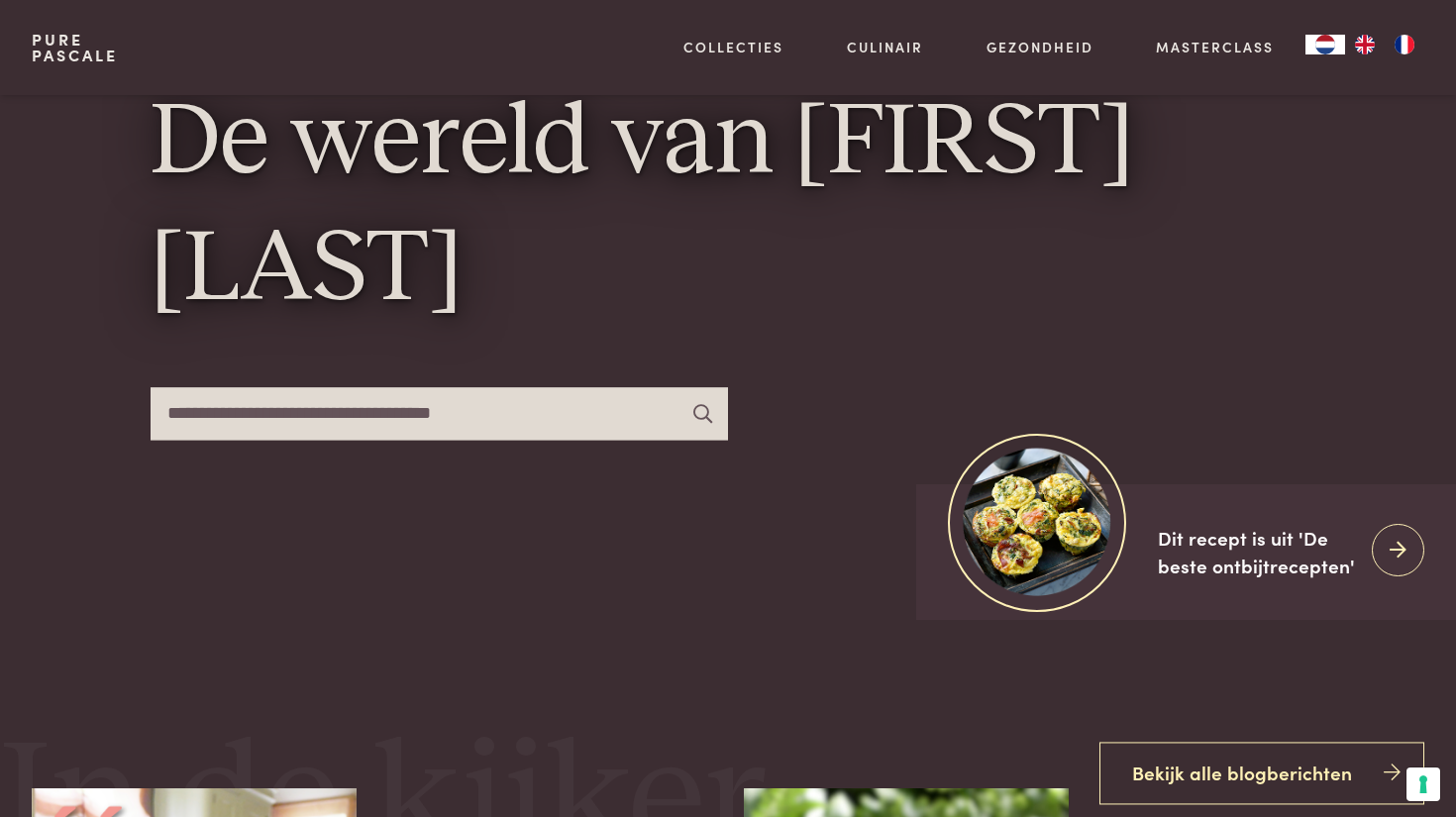 click at bounding box center (439, 413) 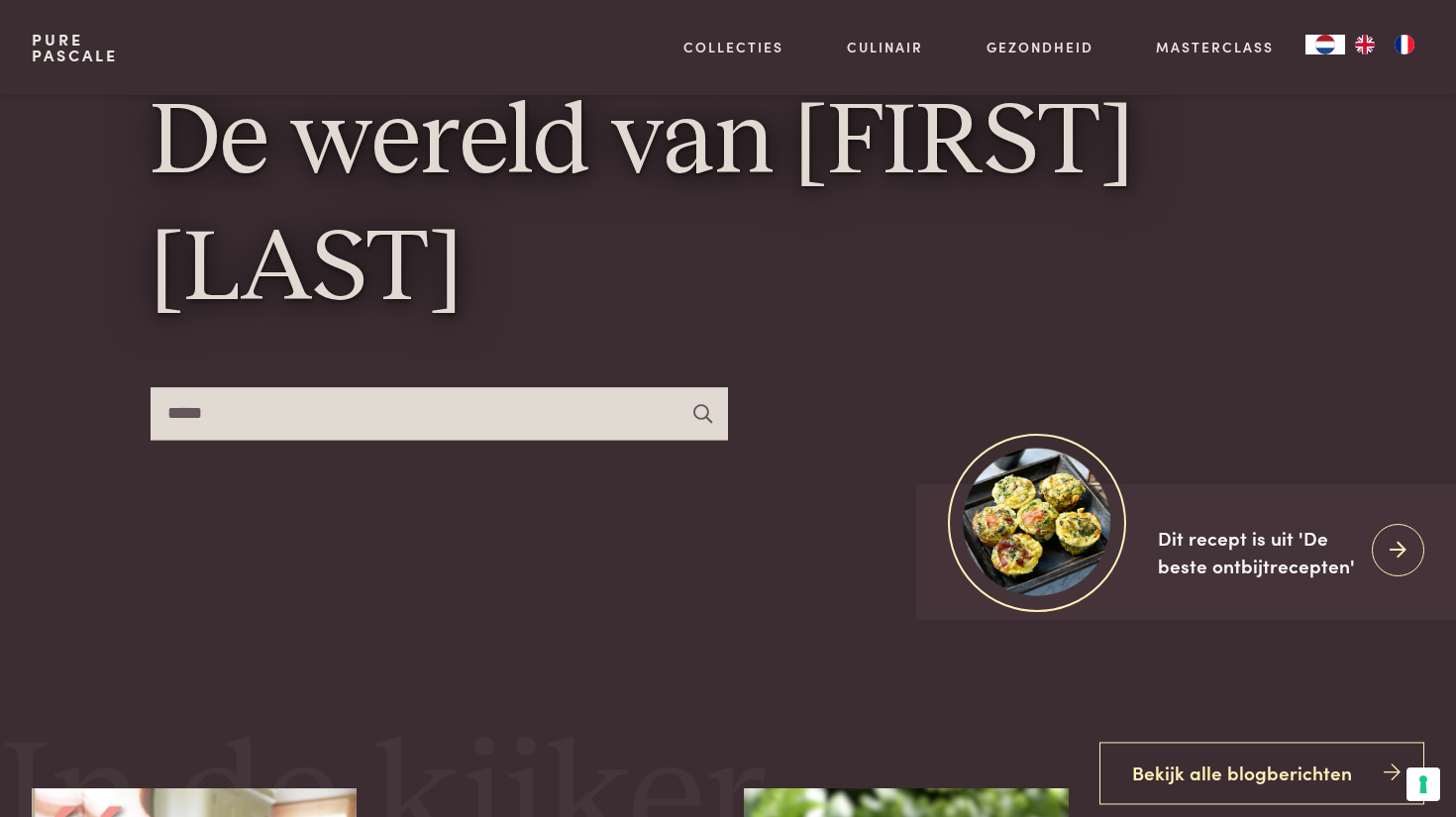 type on "*****" 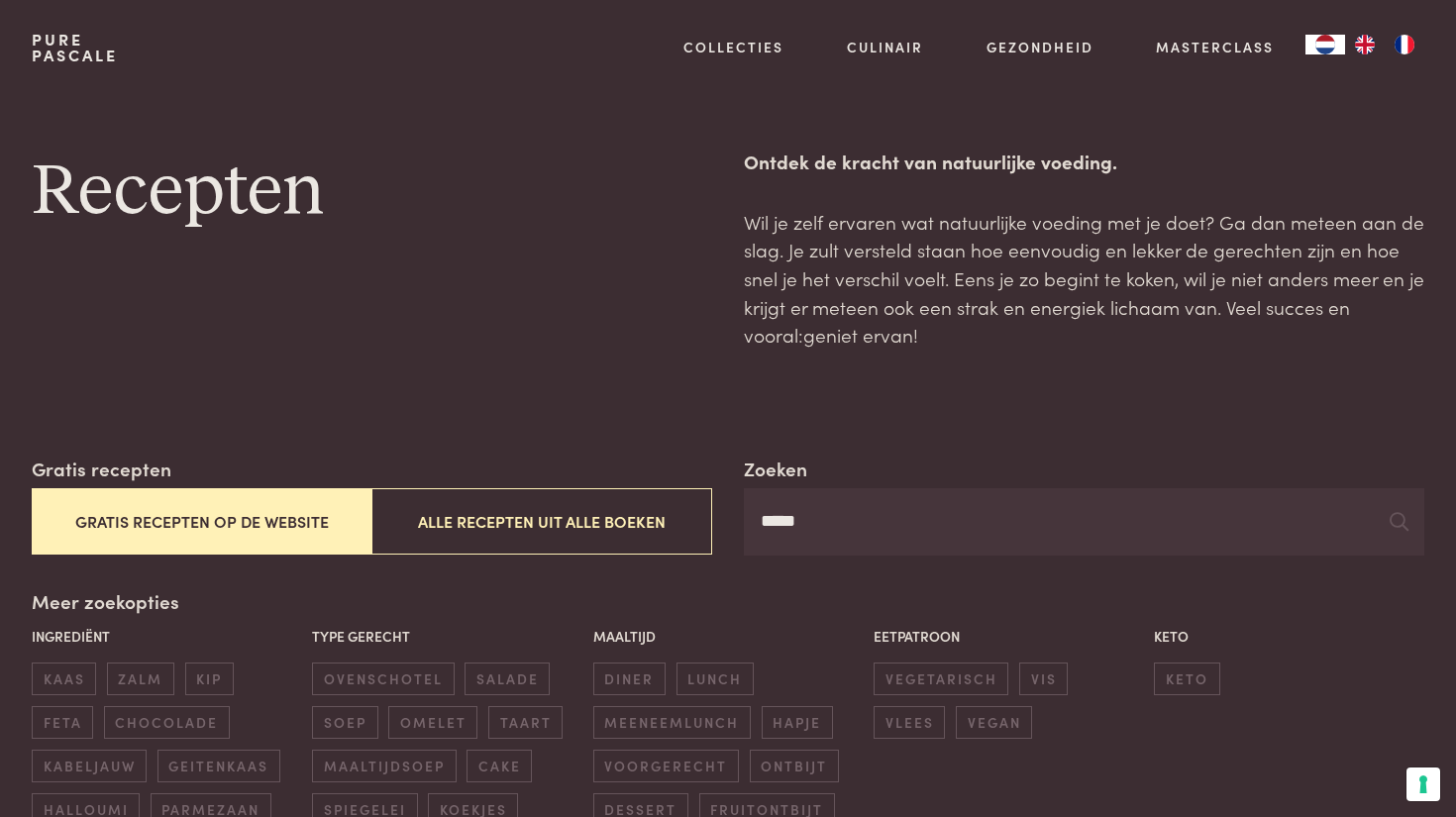 scroll, scrollTop: 0, scrollLeft: 0, axis: both 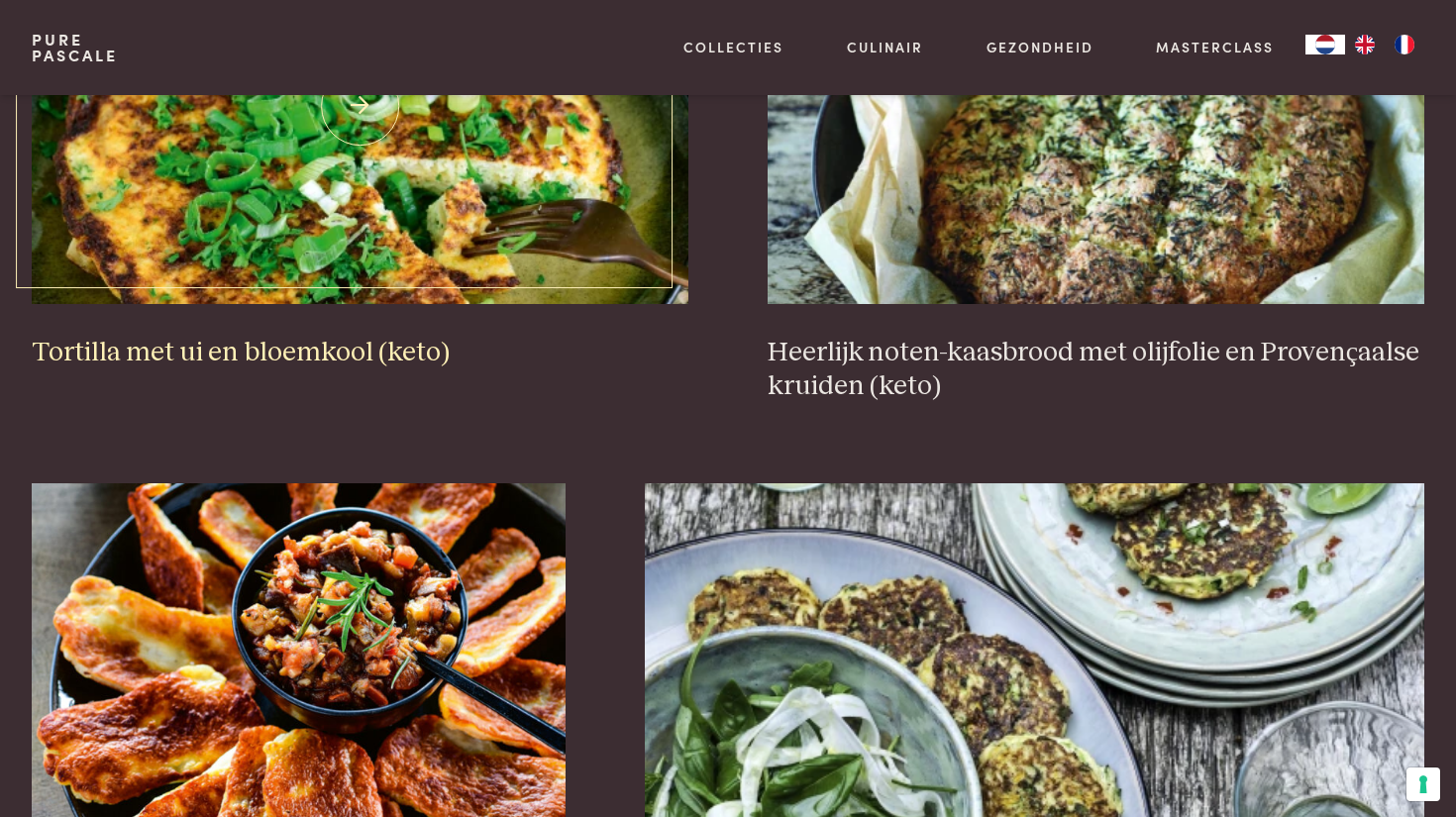 click at bounding box center (360, 106) 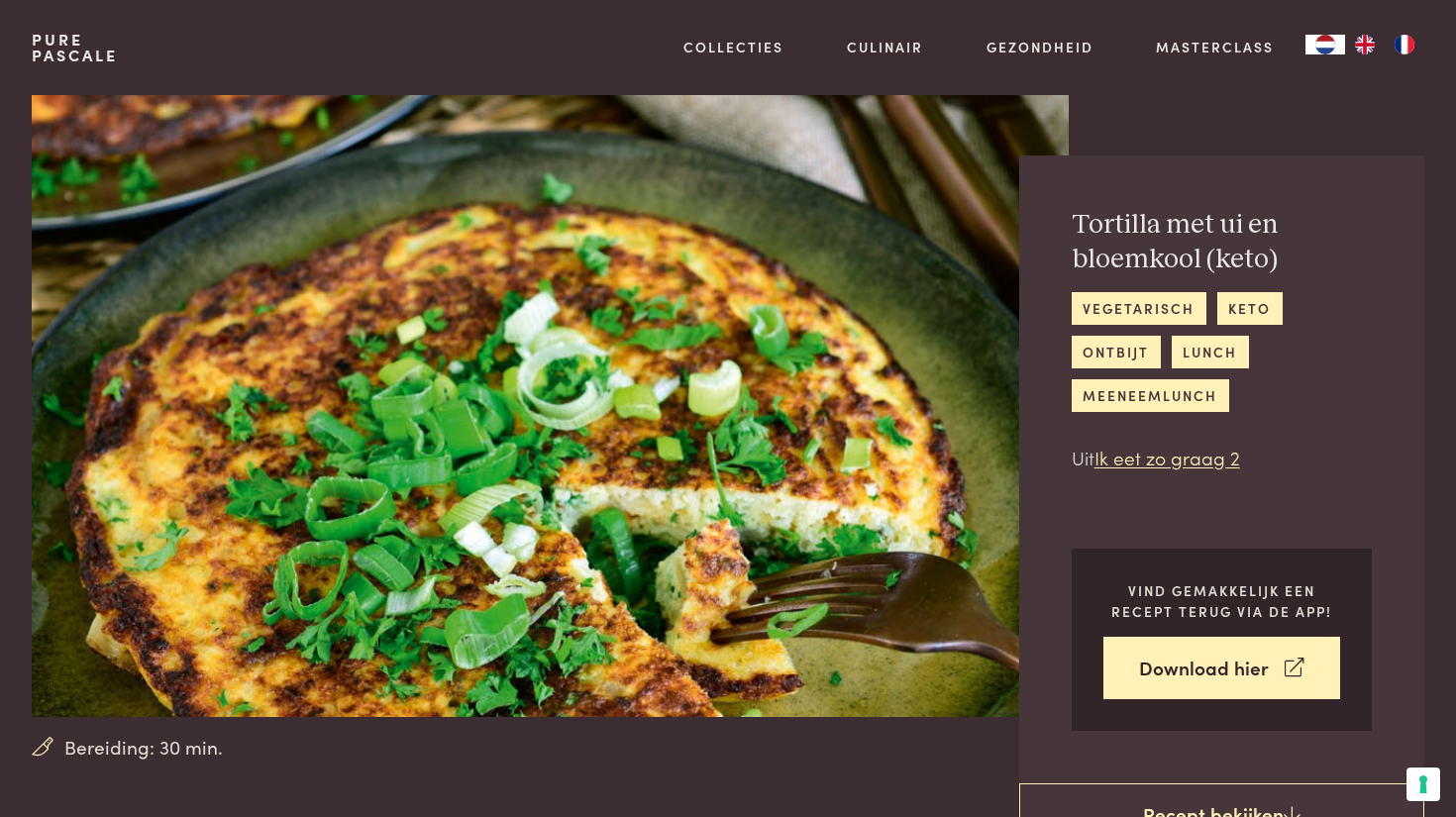 scroll, scrollTop: 0, scrollLeft: 0, axis: both 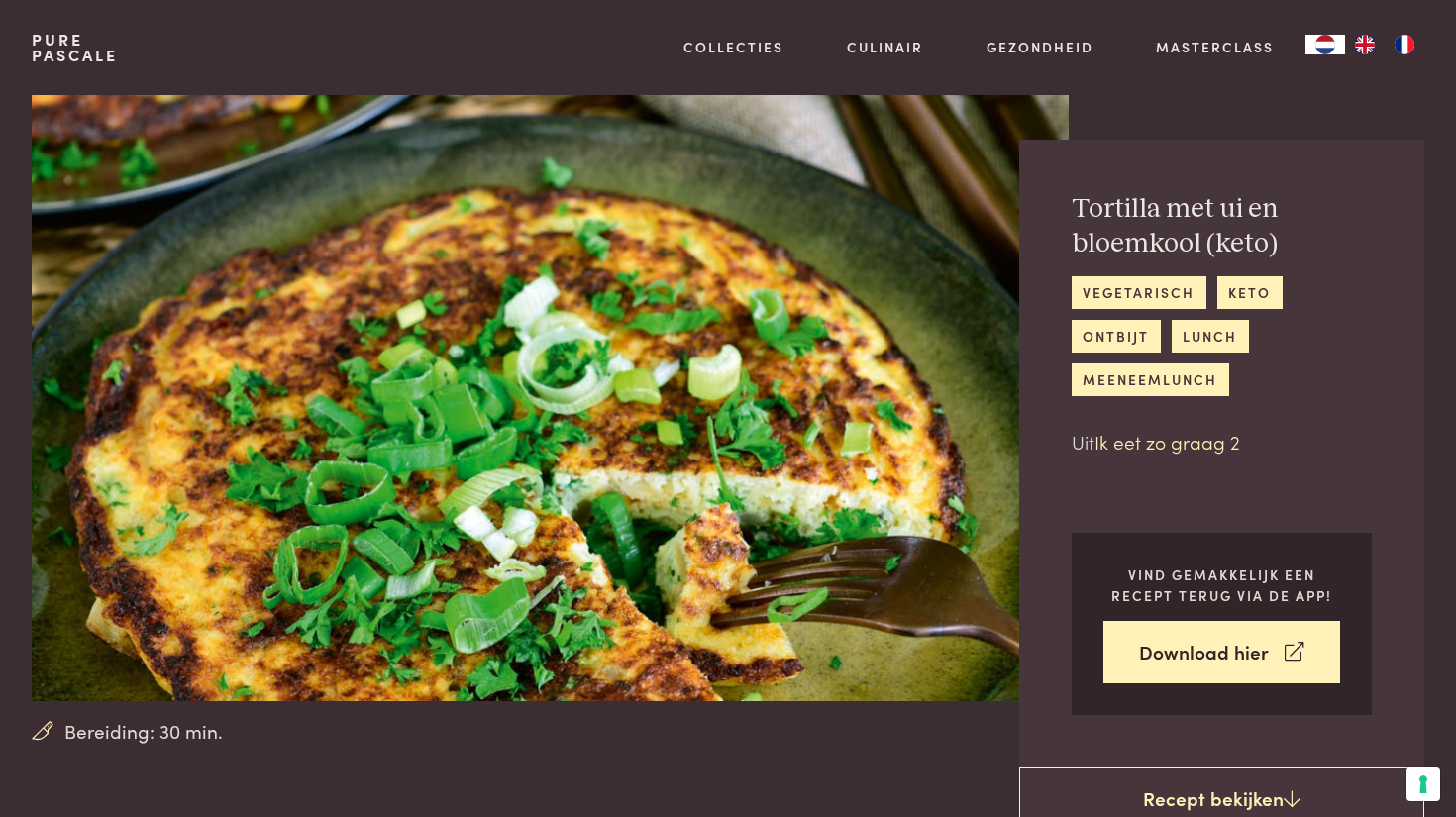 click on "Ik eet zo graag 2" at bounding box center [1167, 441] 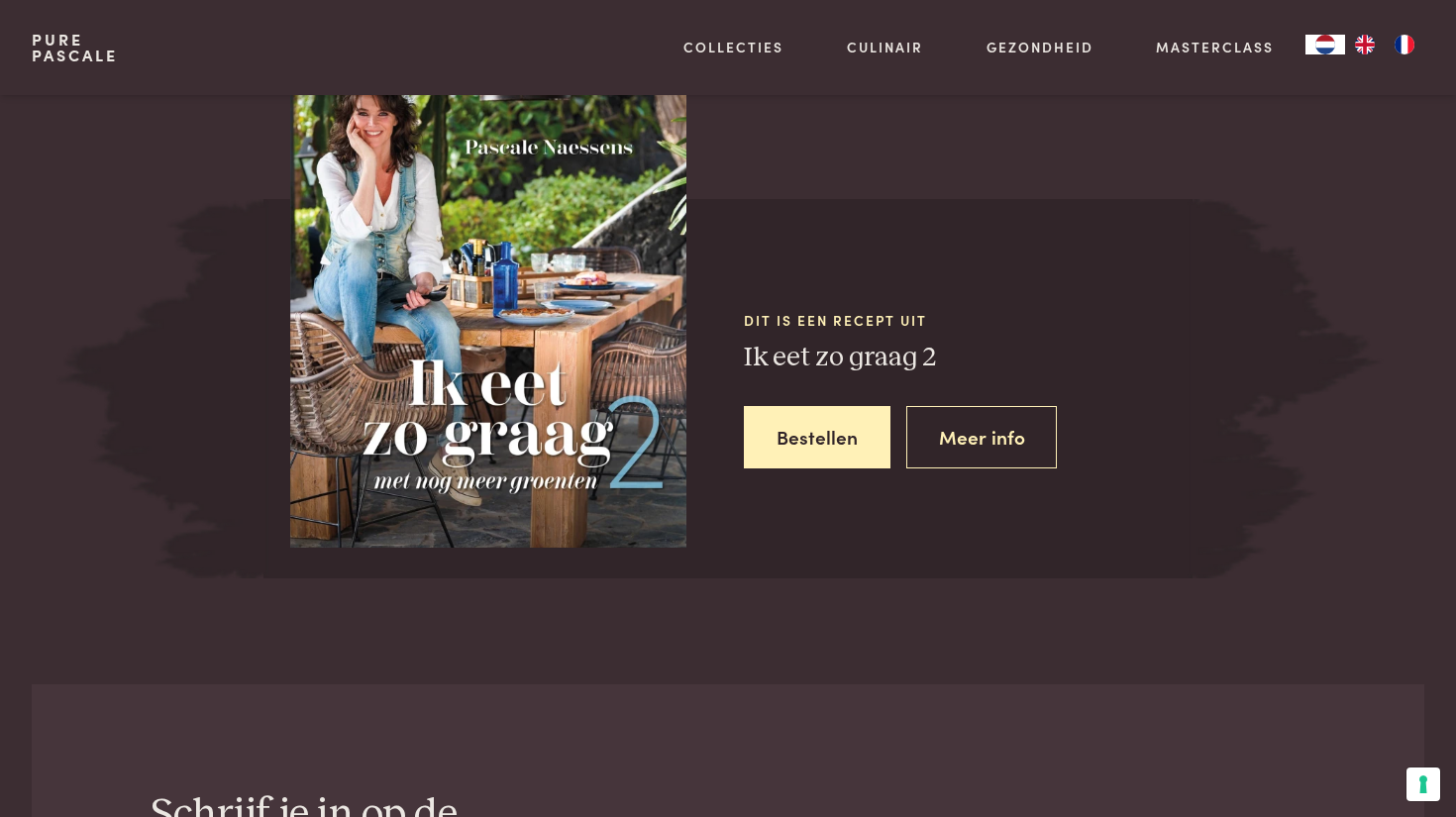 scroll, scrollTop: 2519, scrollLeft: 0, axis: vertical 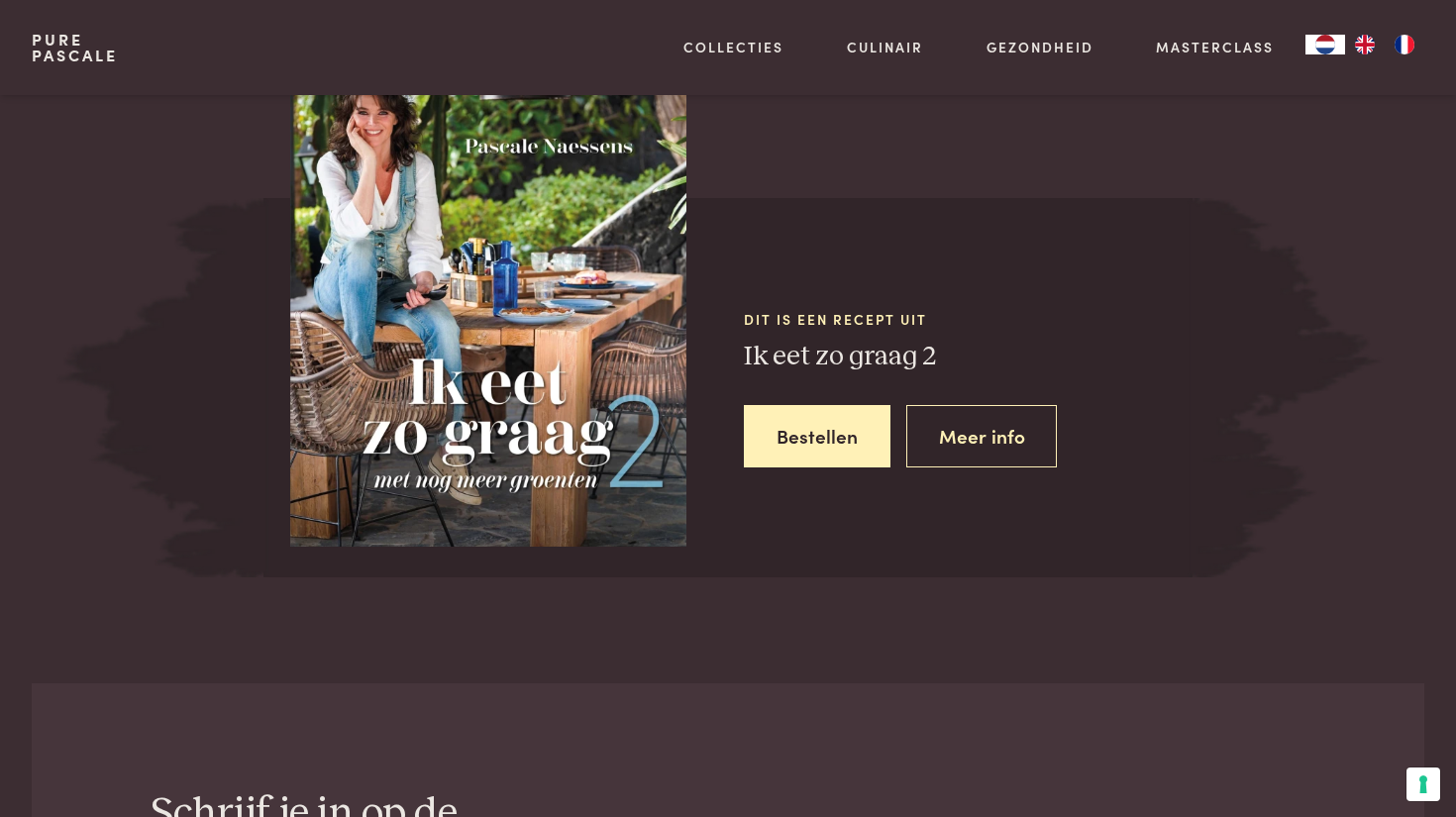 click on "Pure
Pascale" at bounding box center [74, 48] 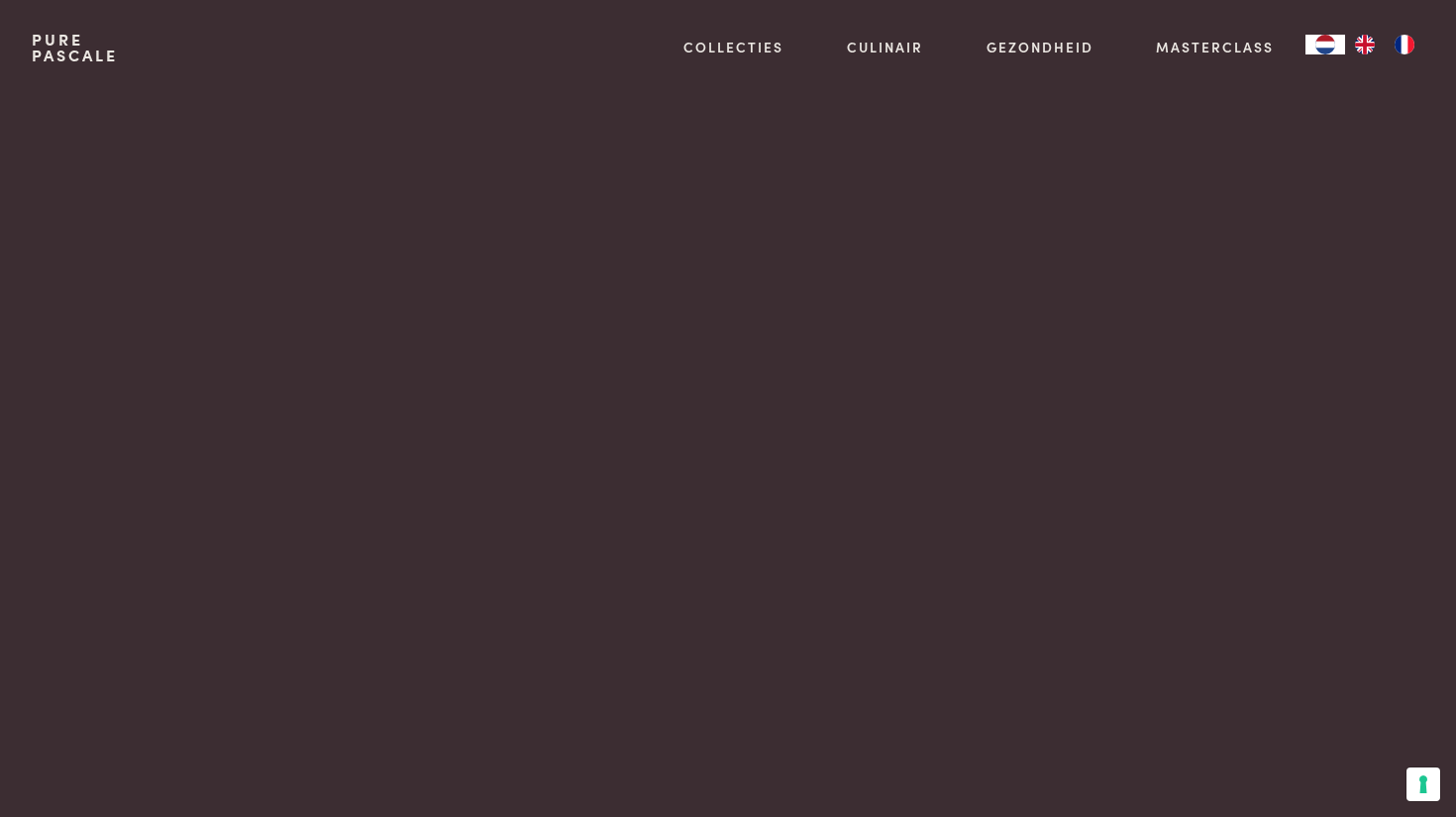 scroll, scrollTop: 0, scrollLeft: 0, axis: both 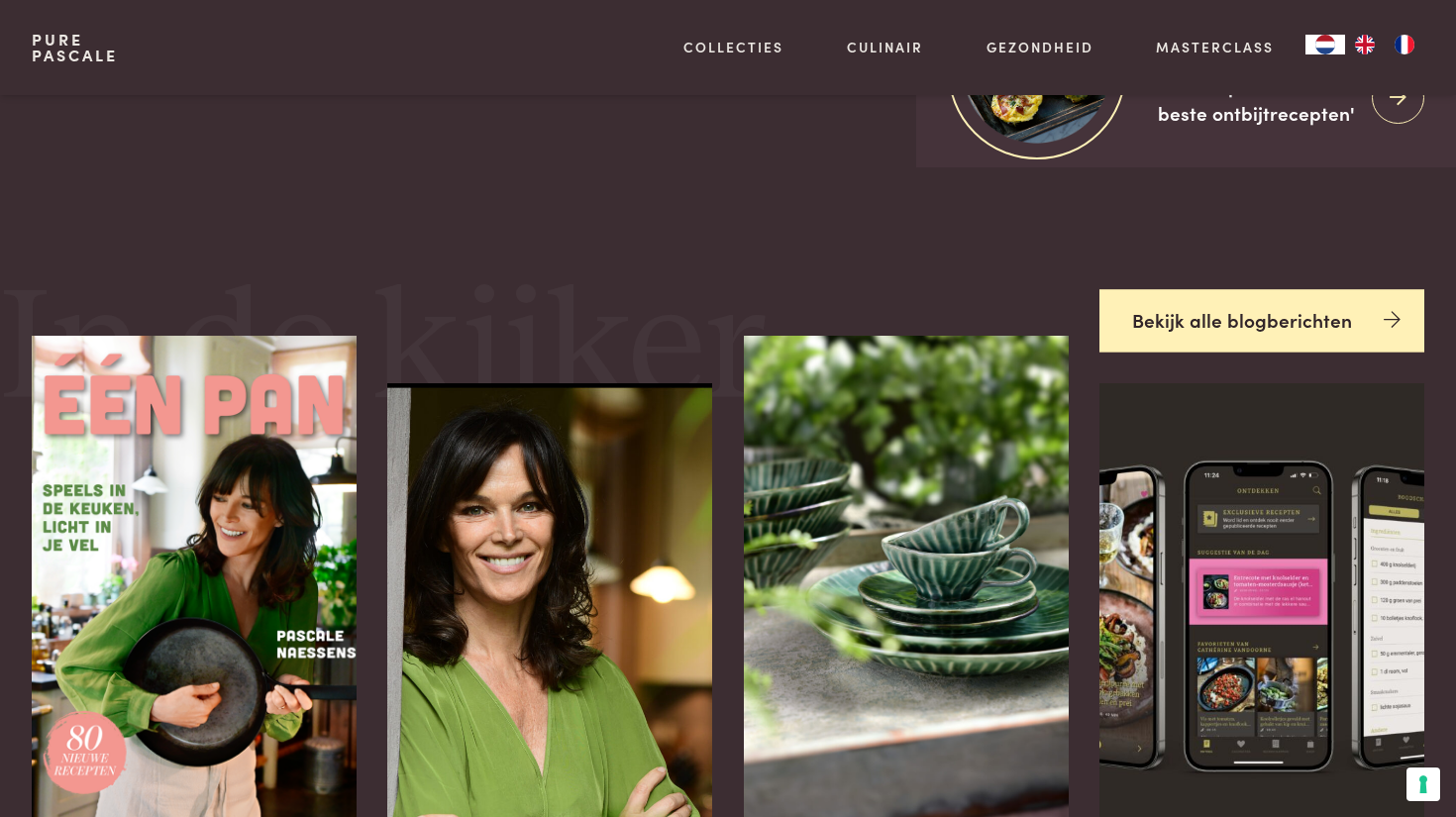 click on "Bekijk alle blogberichten" at bounding box center [1262, 320] 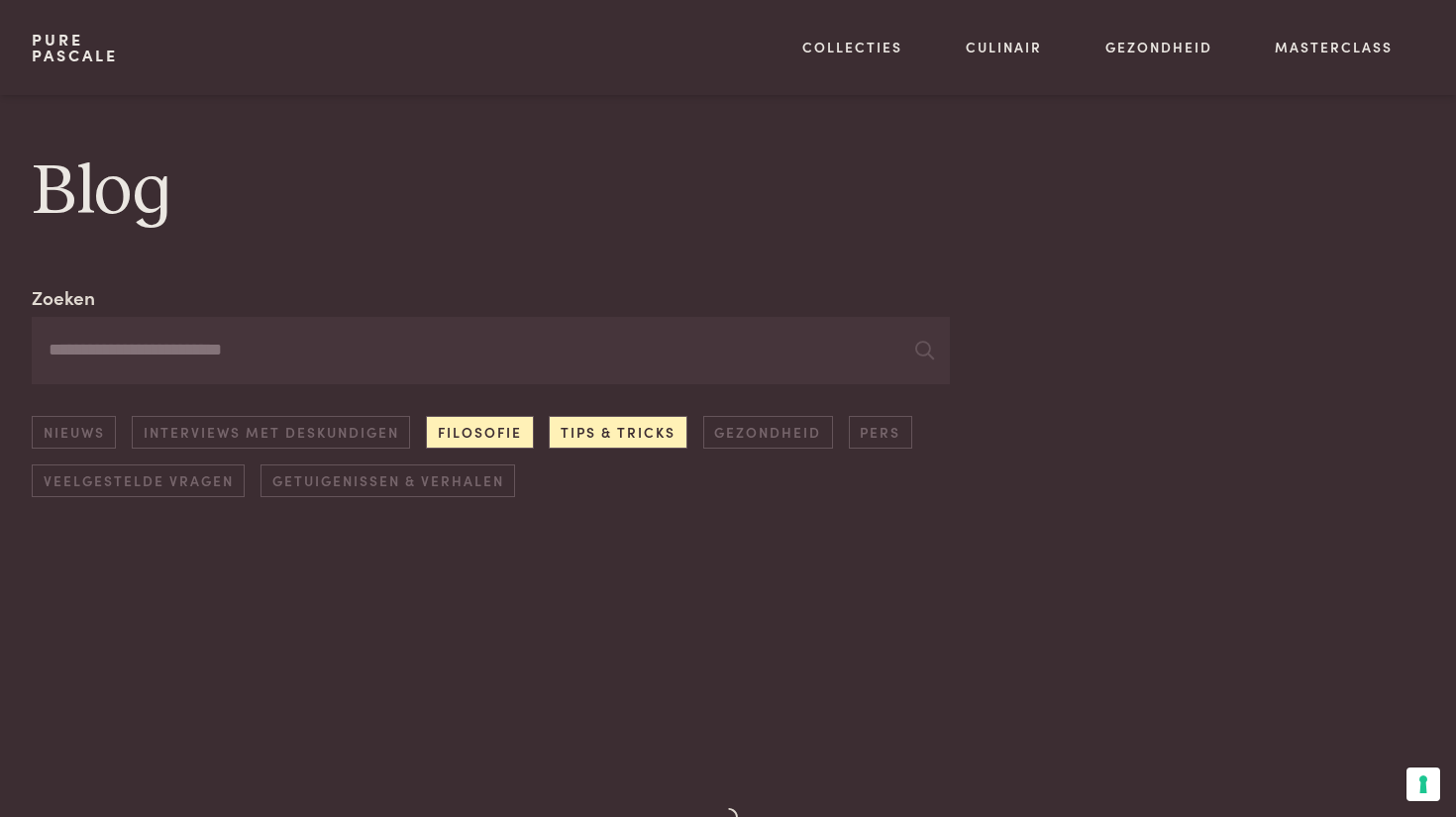 scroll, scrollTop: 282, scrollLeft: 0, axis: vertical 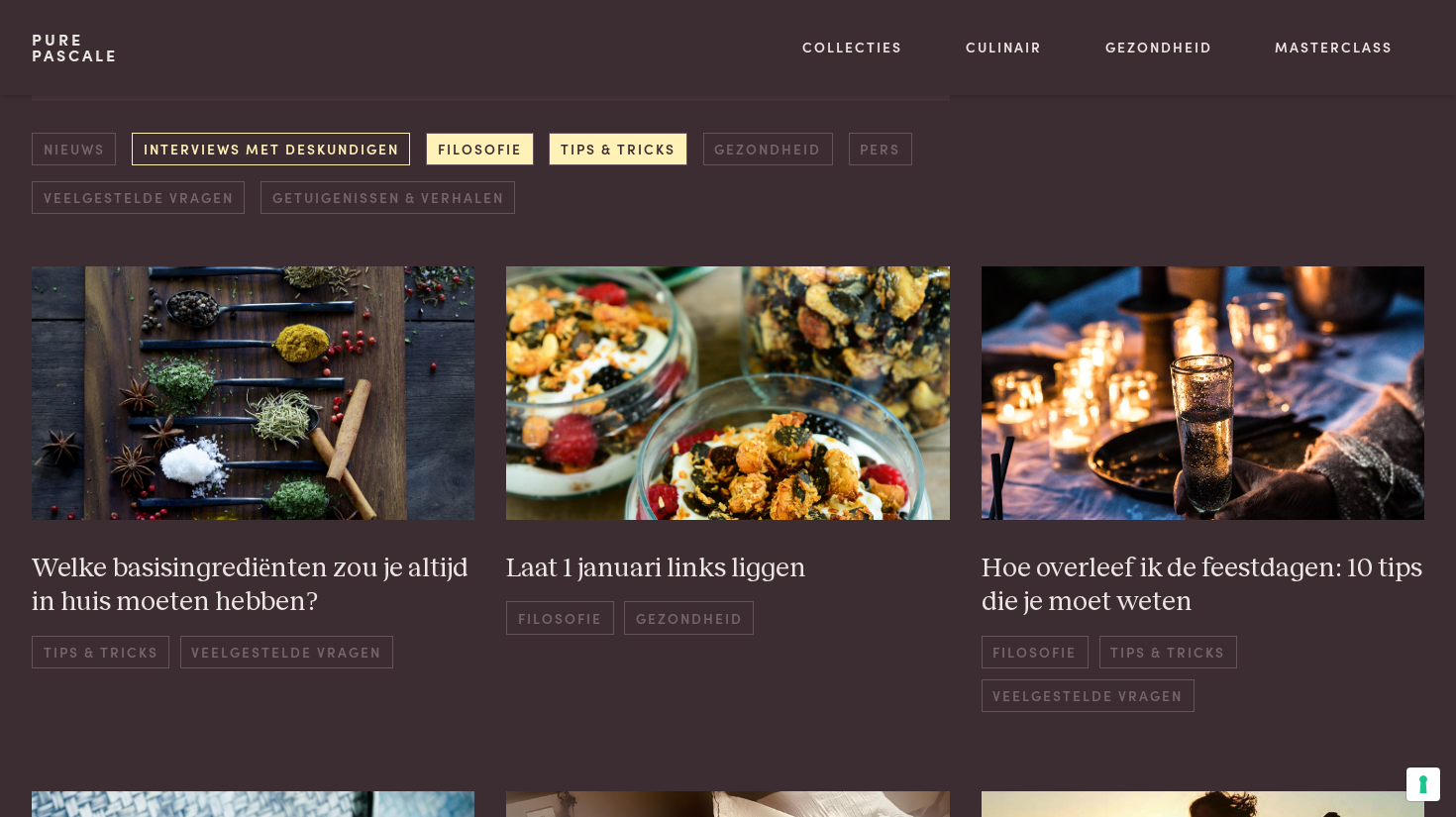 click on "Interviews met deskundigen" at bounding box center (270, 149) 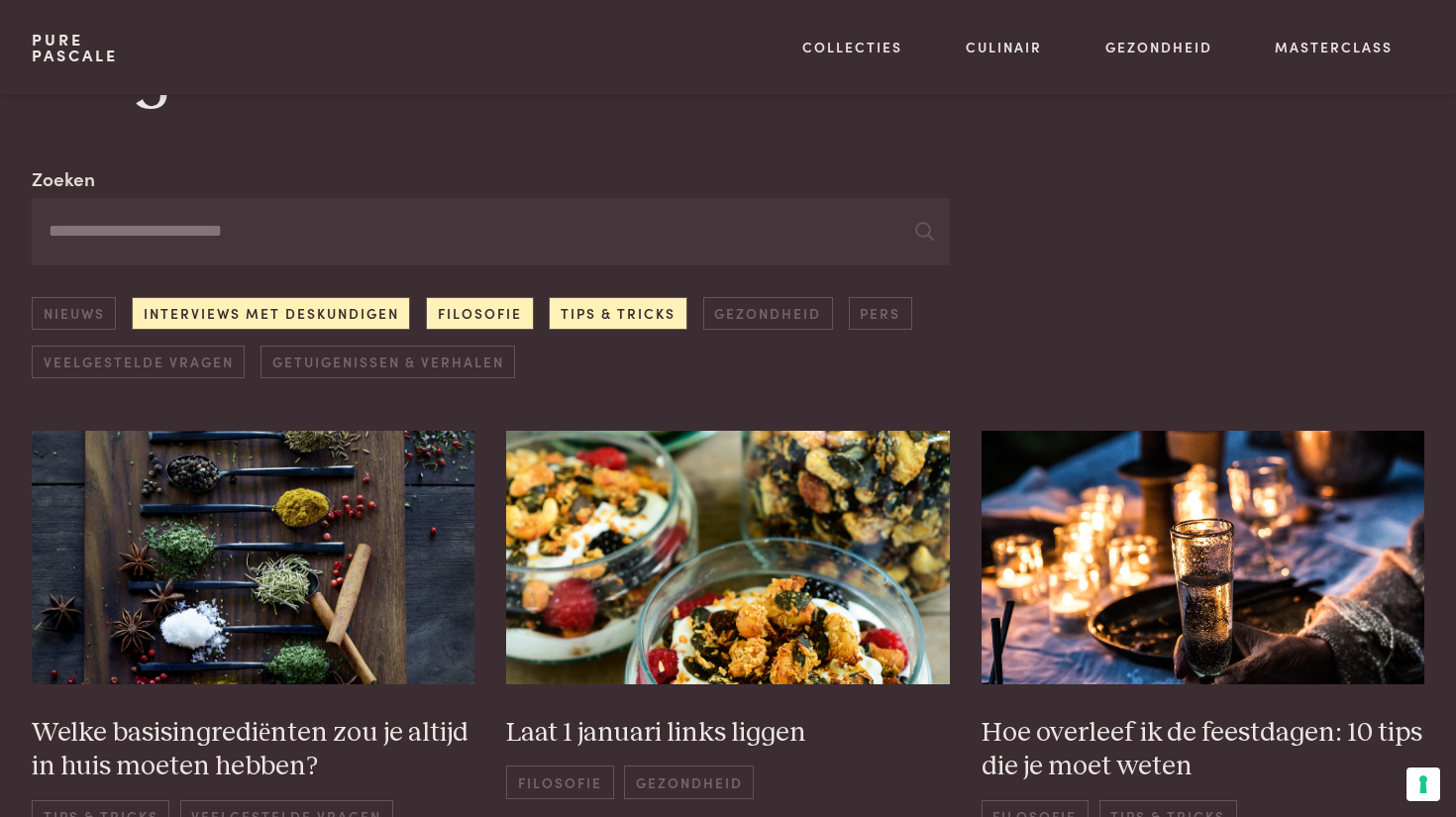 scroll, scrollTop: 0, scrollLeft: 0, axis: both 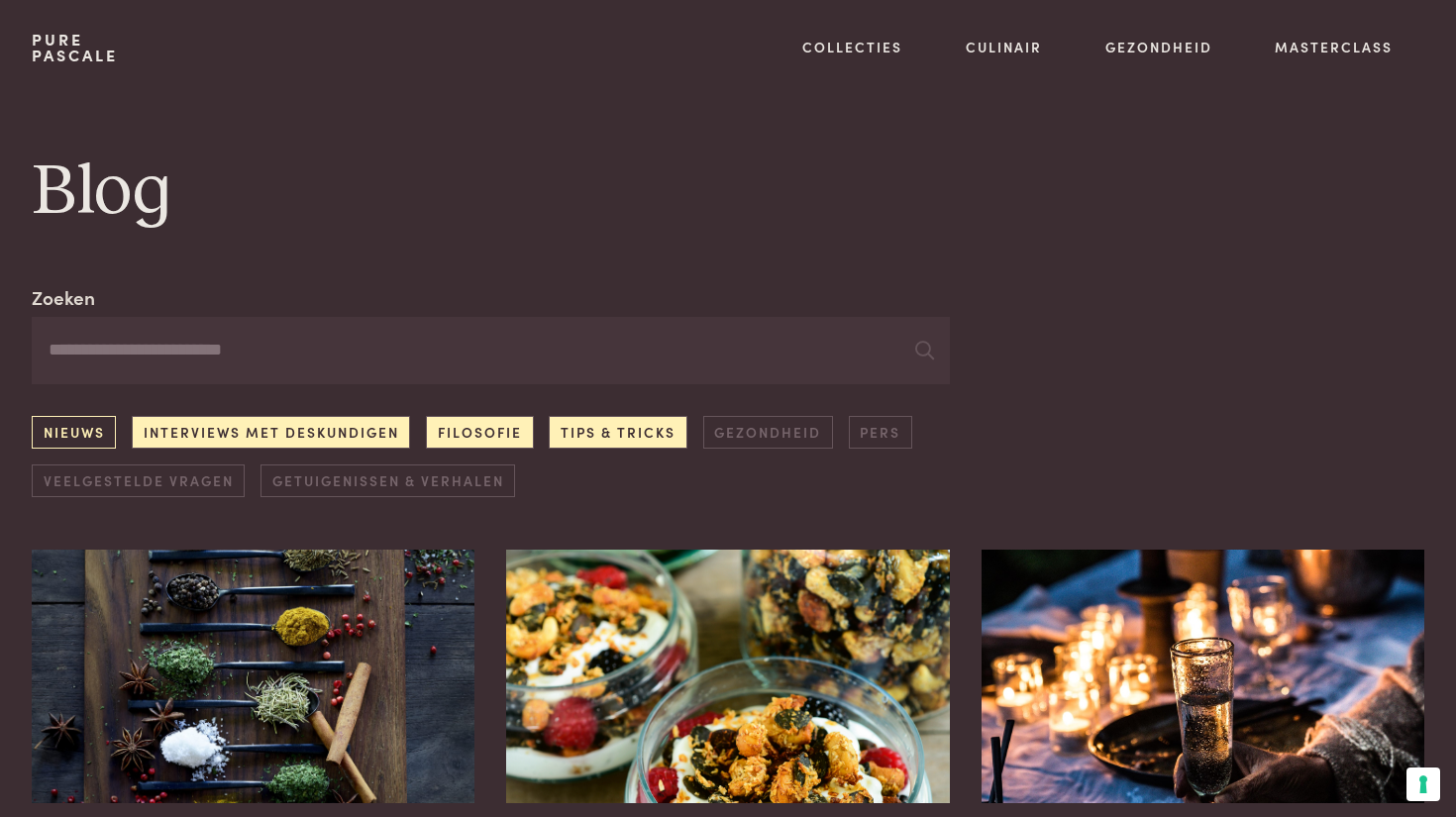 click on "Nieuws" at bounding box center (73, 432) 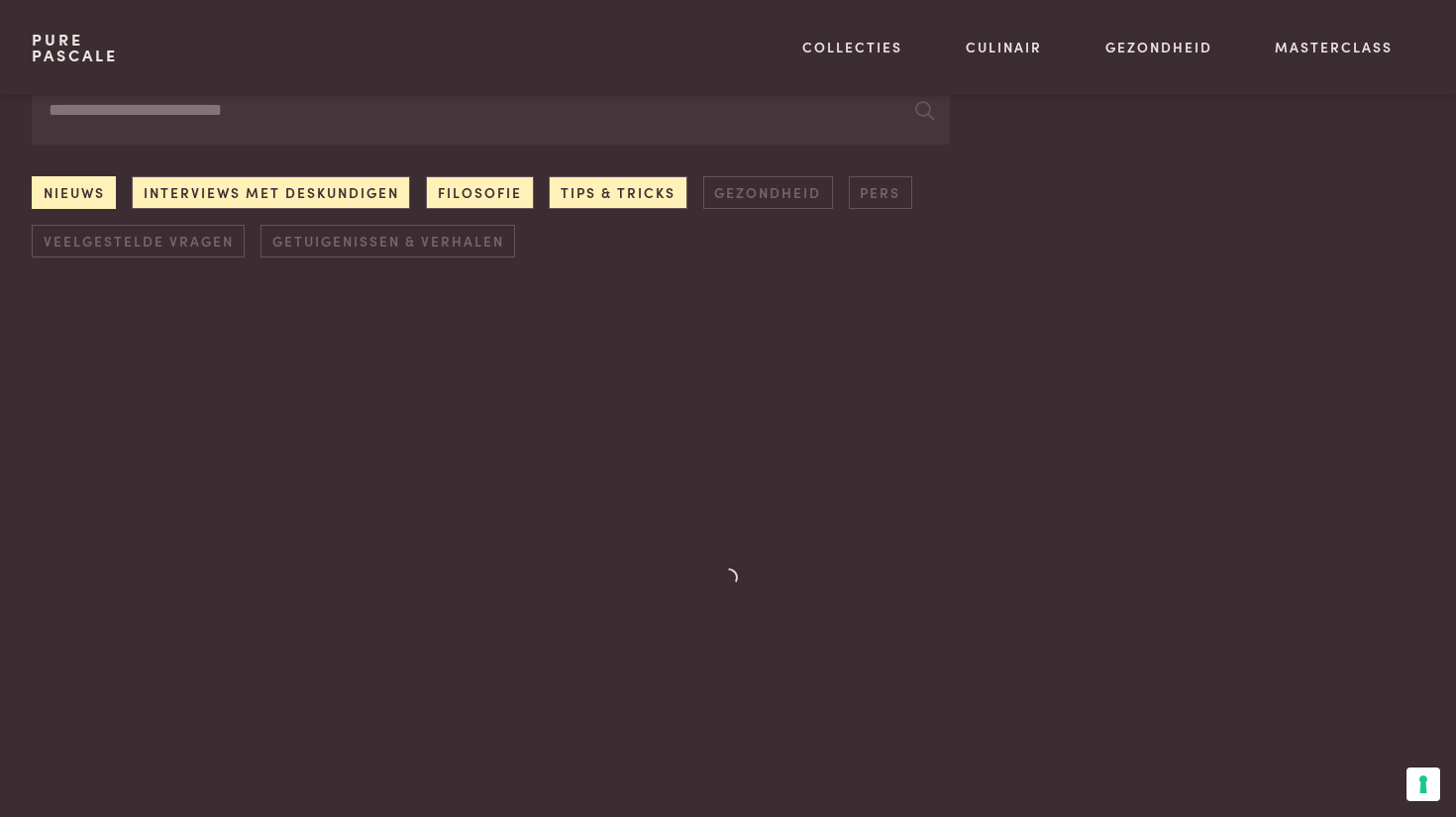 scroll, scrollTop: 283, scrollLeft: 0, axis: vertical 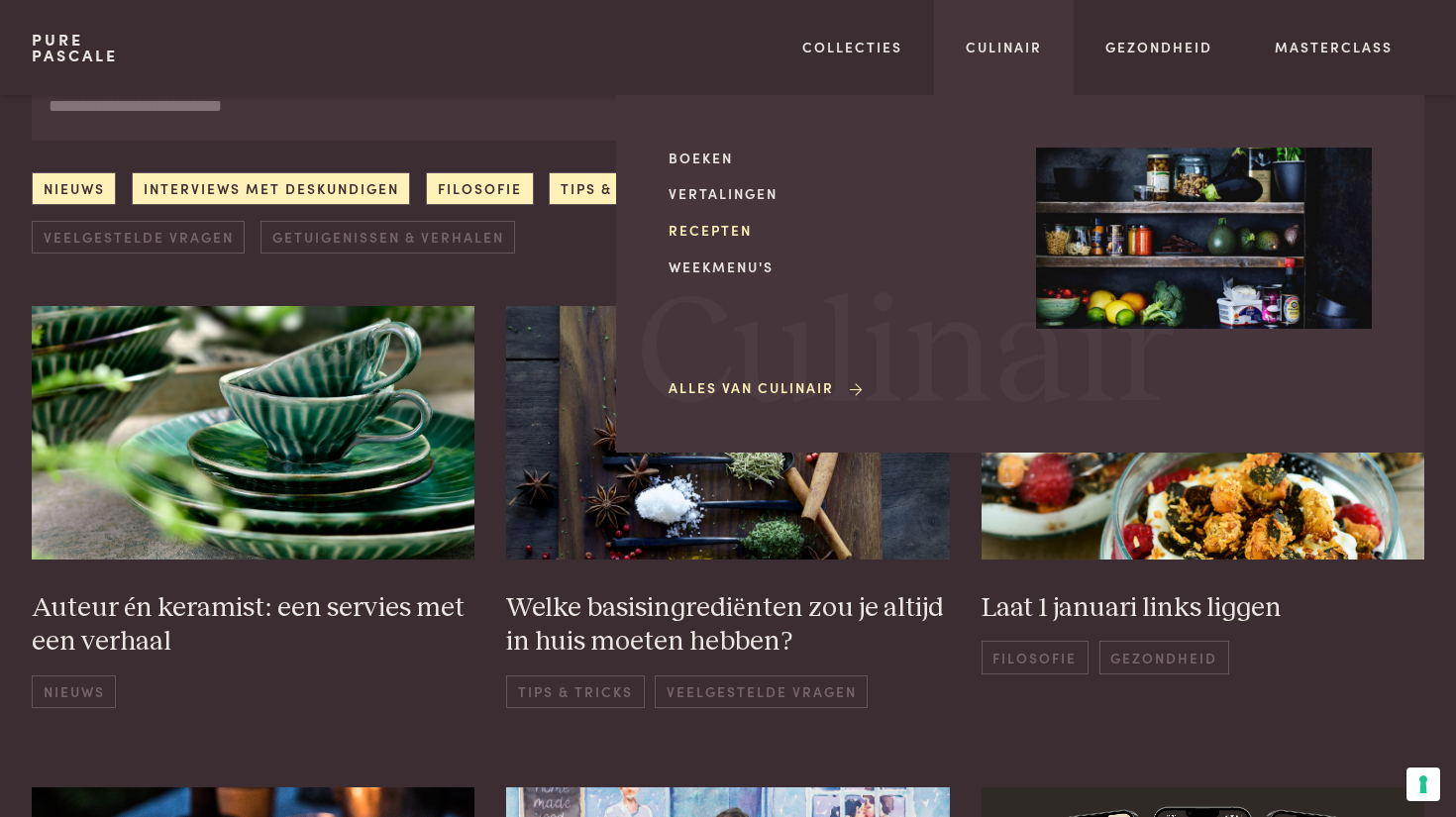 click on "Recepten" at bounding box center [836, 230] 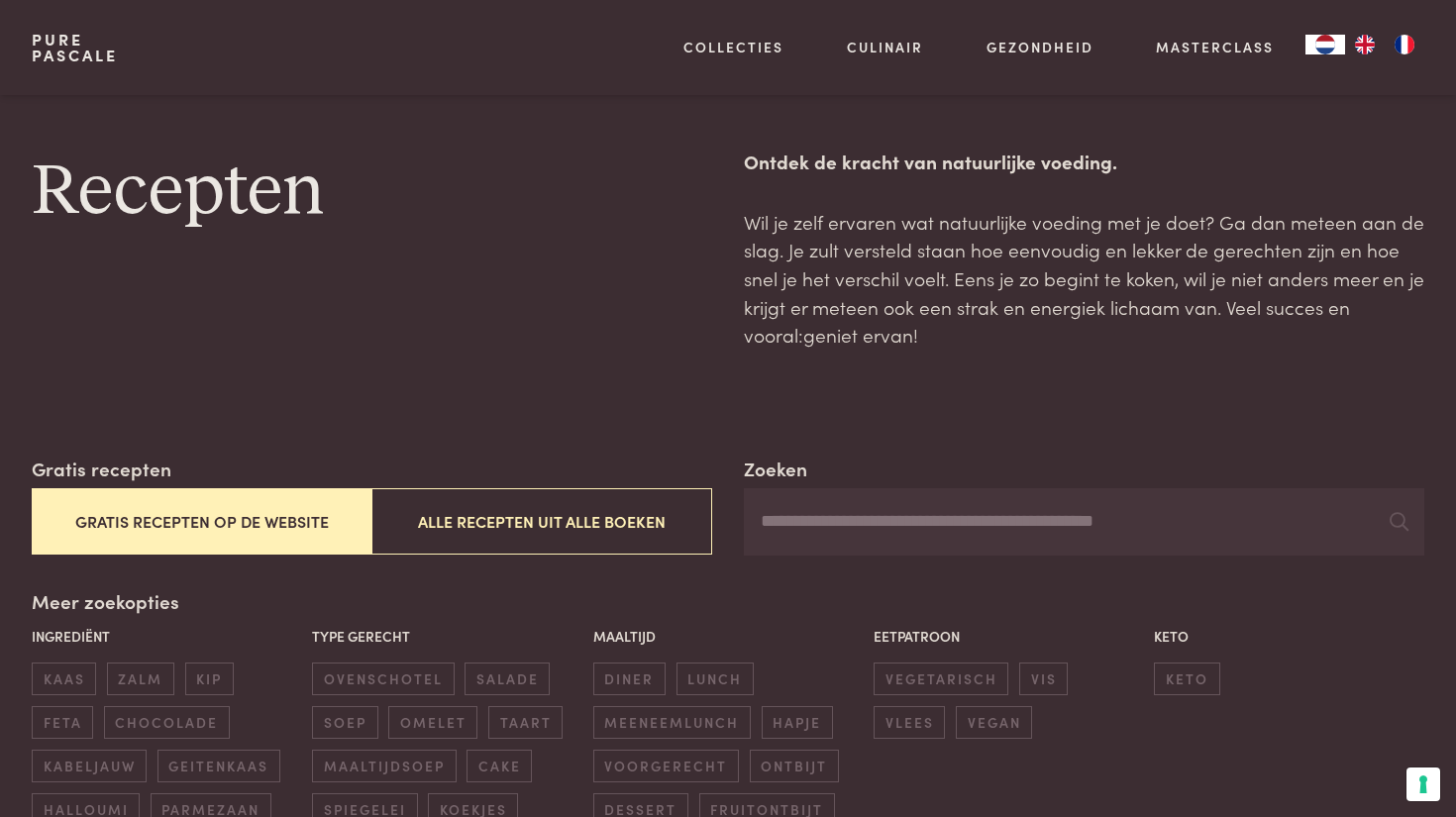 scroll, scrollTop: 1412, scrollLeft: 0, axis: vertical 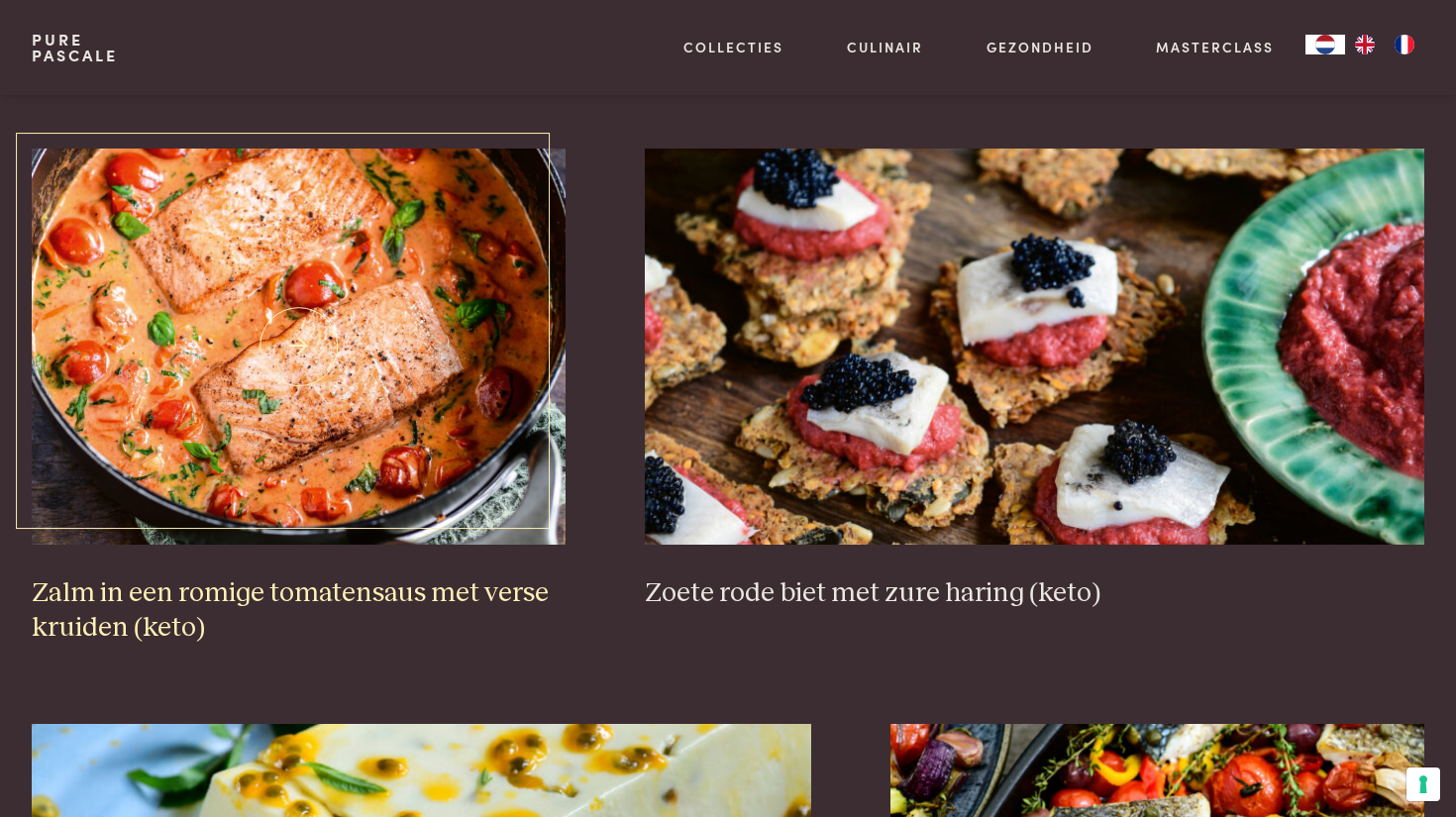 click at bounding box center (298, 347) 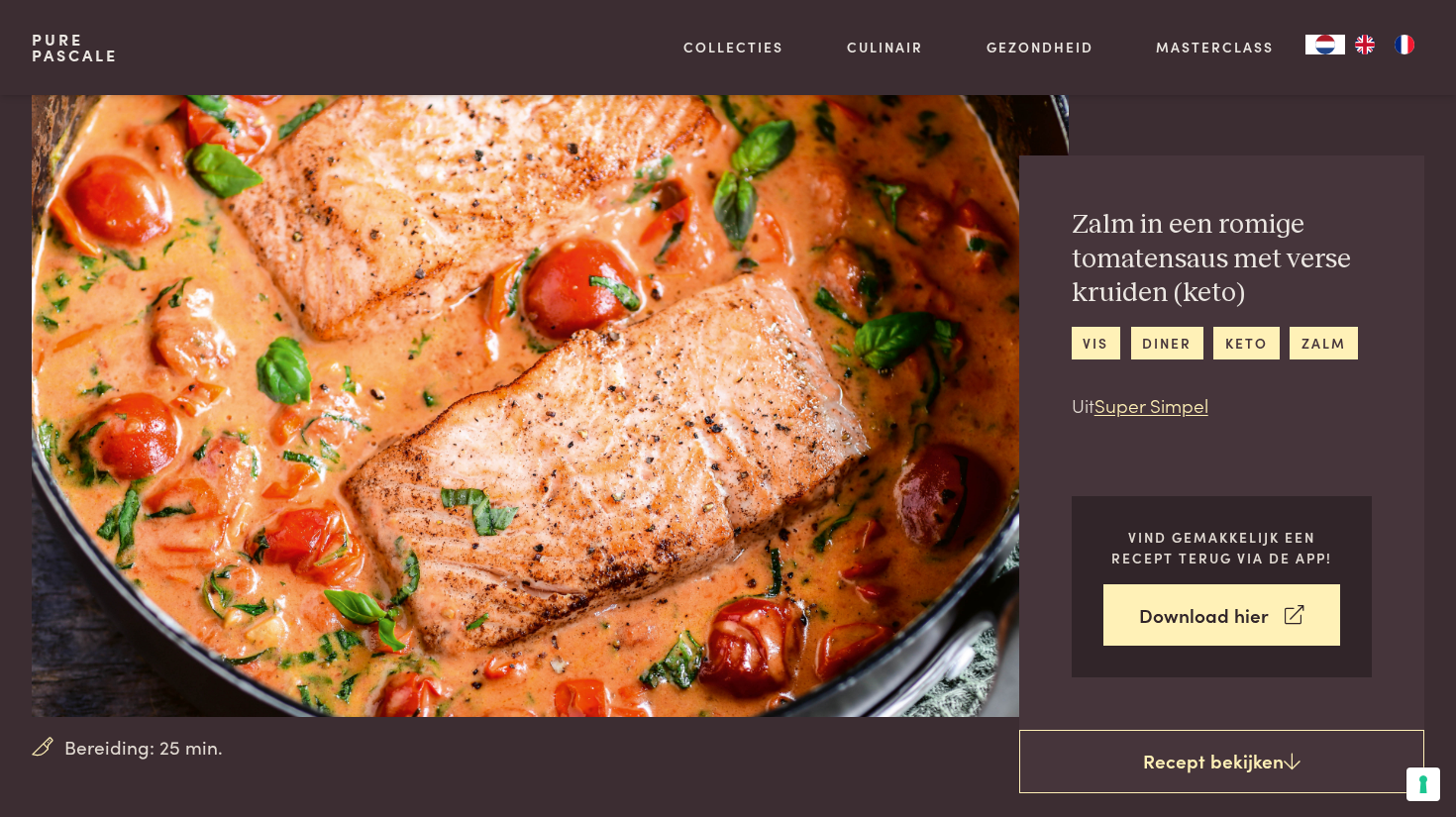 scroll, scrollTop: 717, scrollLeft: 0, axis: vertical 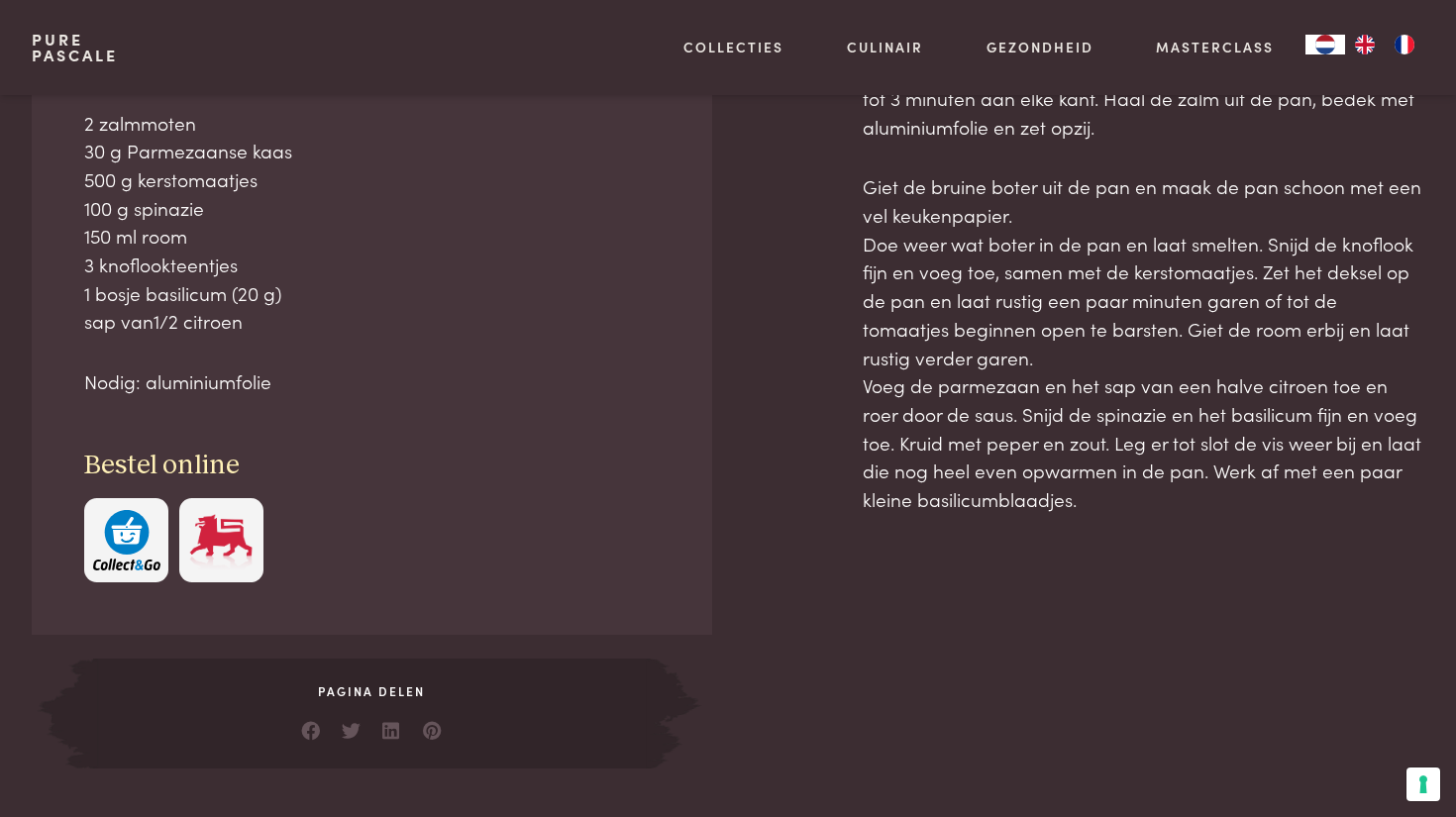 click at bounding box center [127, 540] 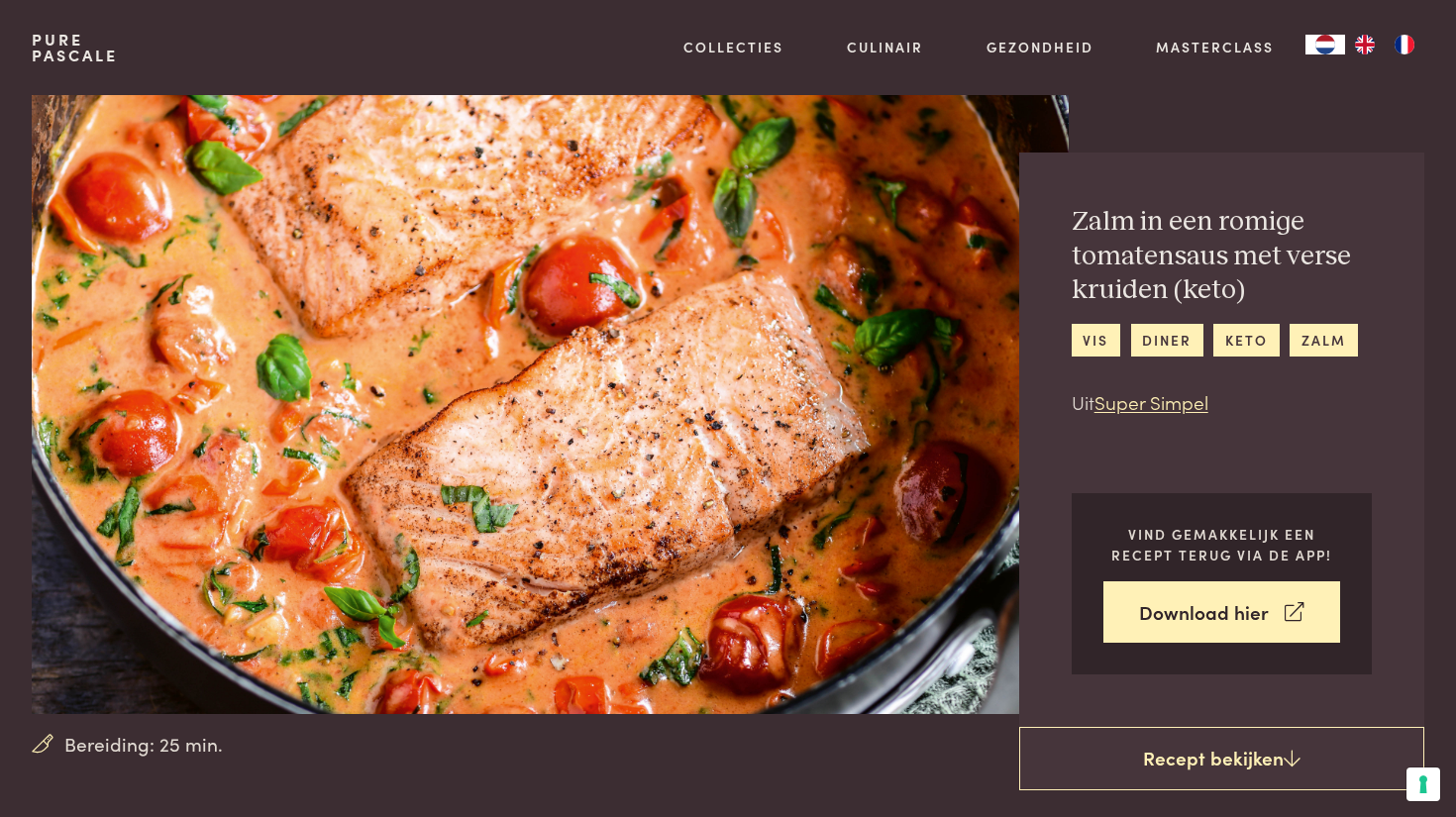 scroll, scrollTop: 0, scrollLeft: 0, axis: both 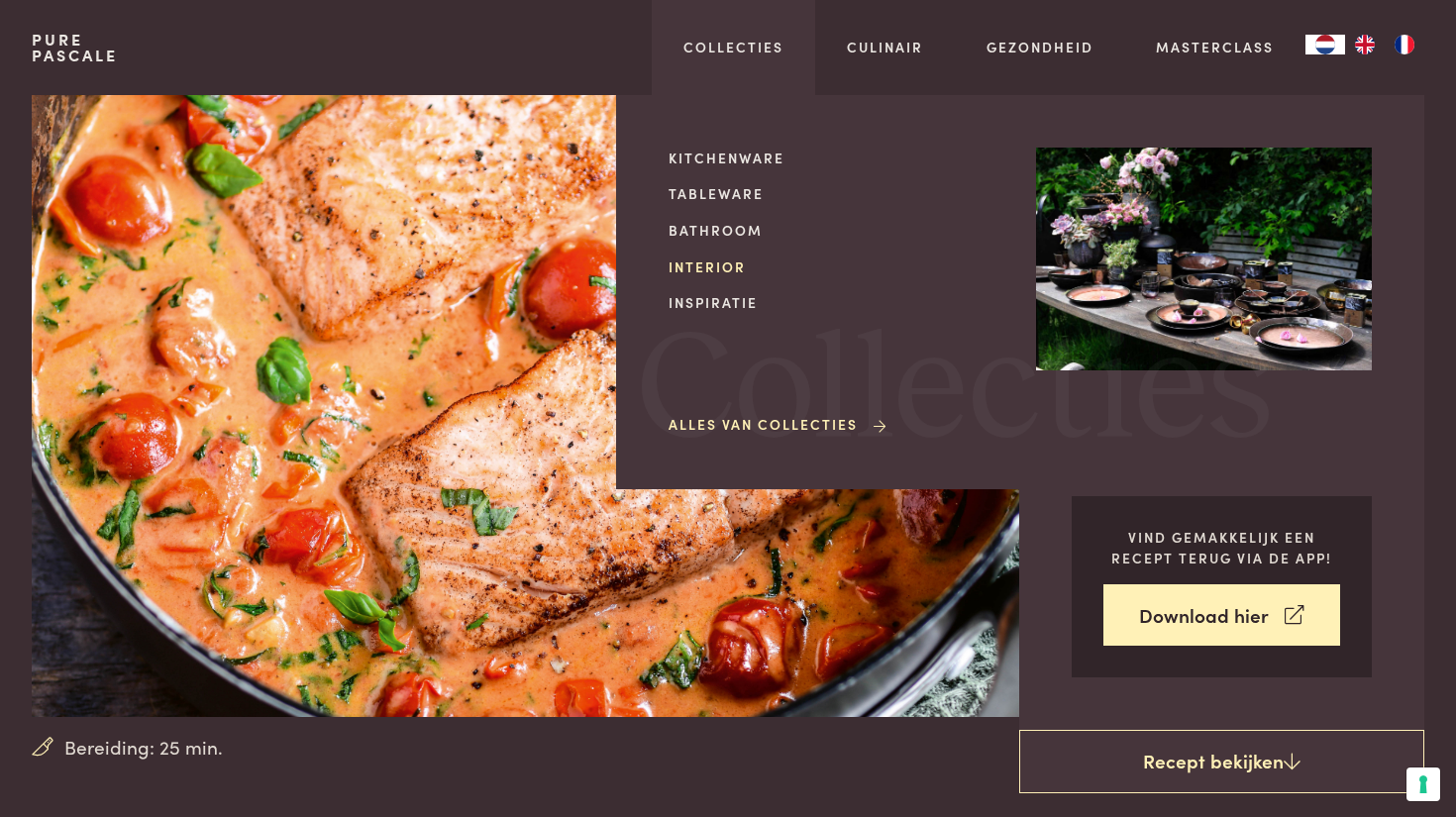 click on "Interior" at bounding box center [836, 266] 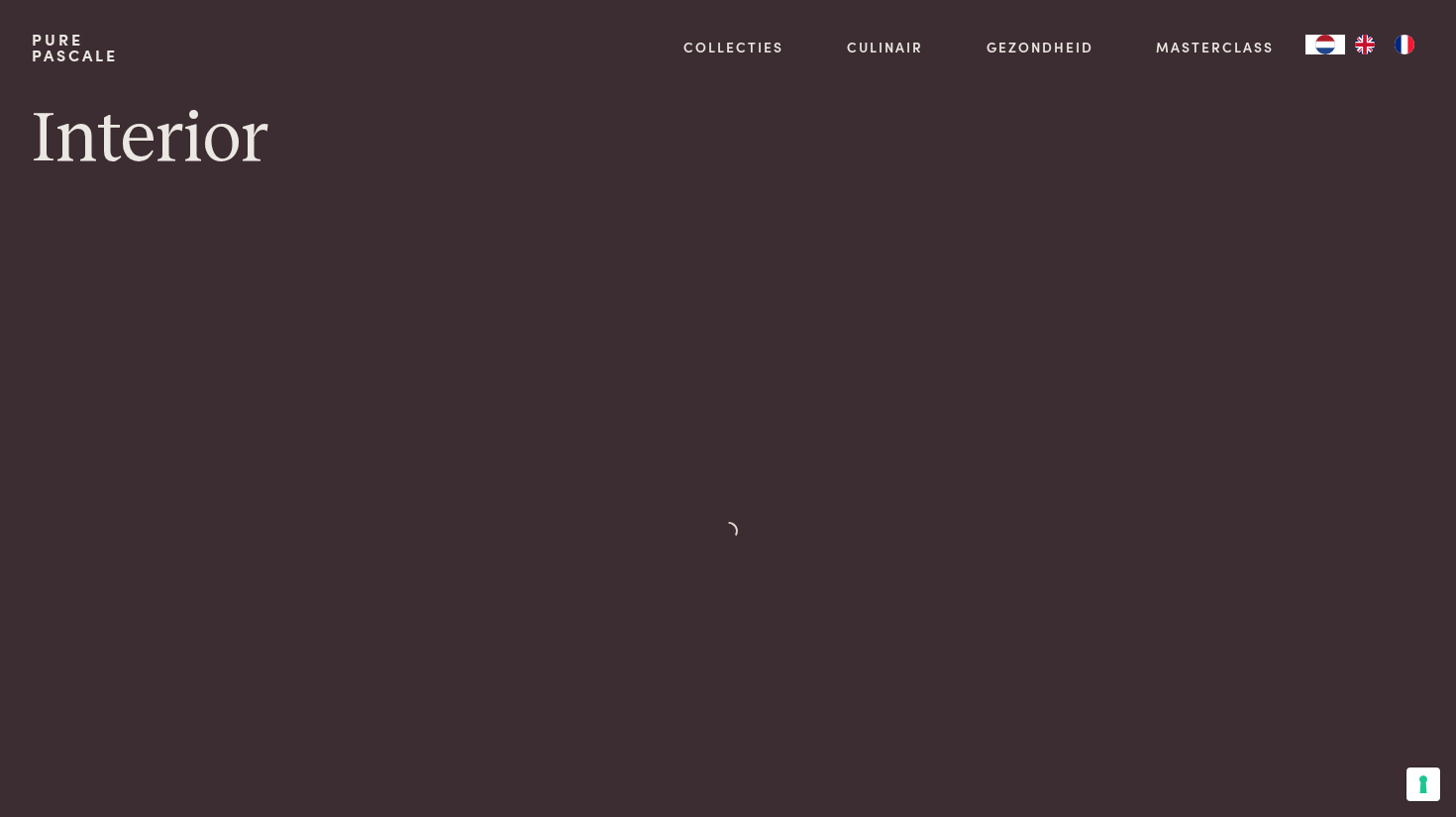 scroll, scrollTop: 0, scrollLeft: 0, axis: both 